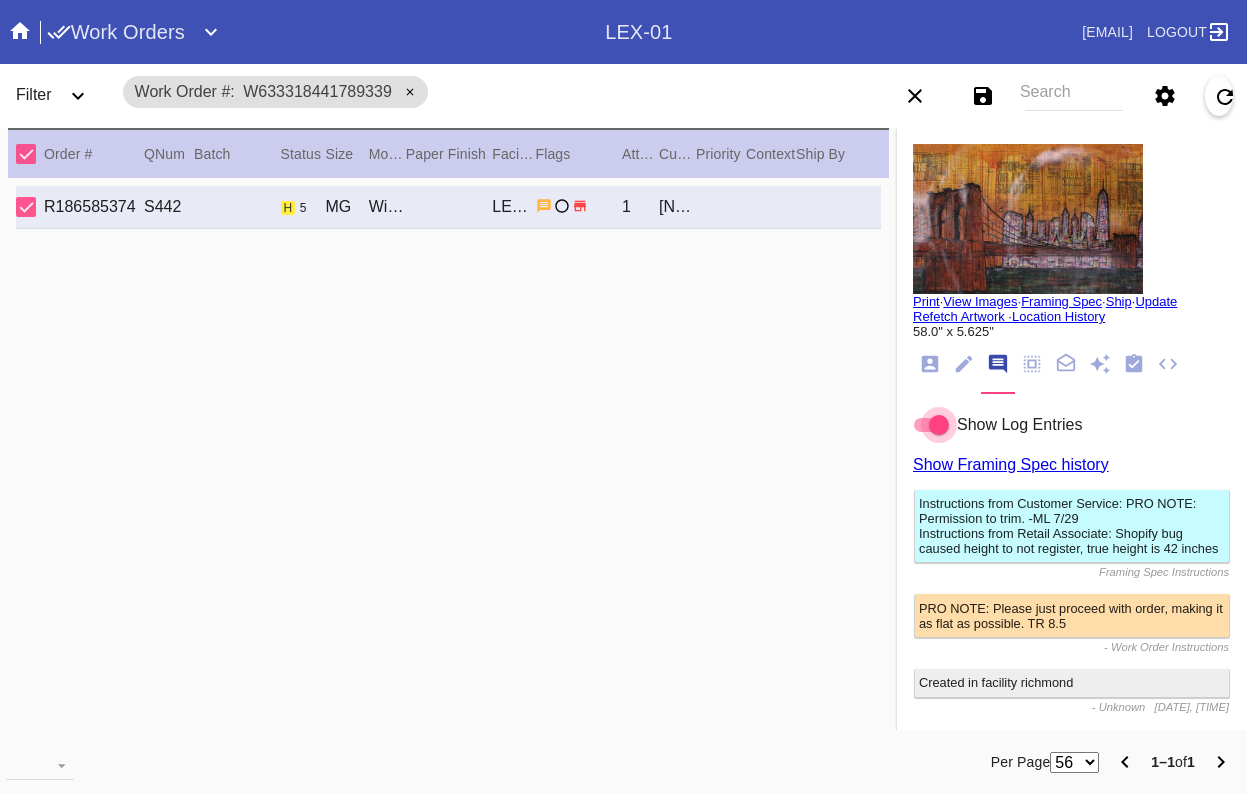 scroll, scrollTop: 0, scrollLeft: 0, axis: both 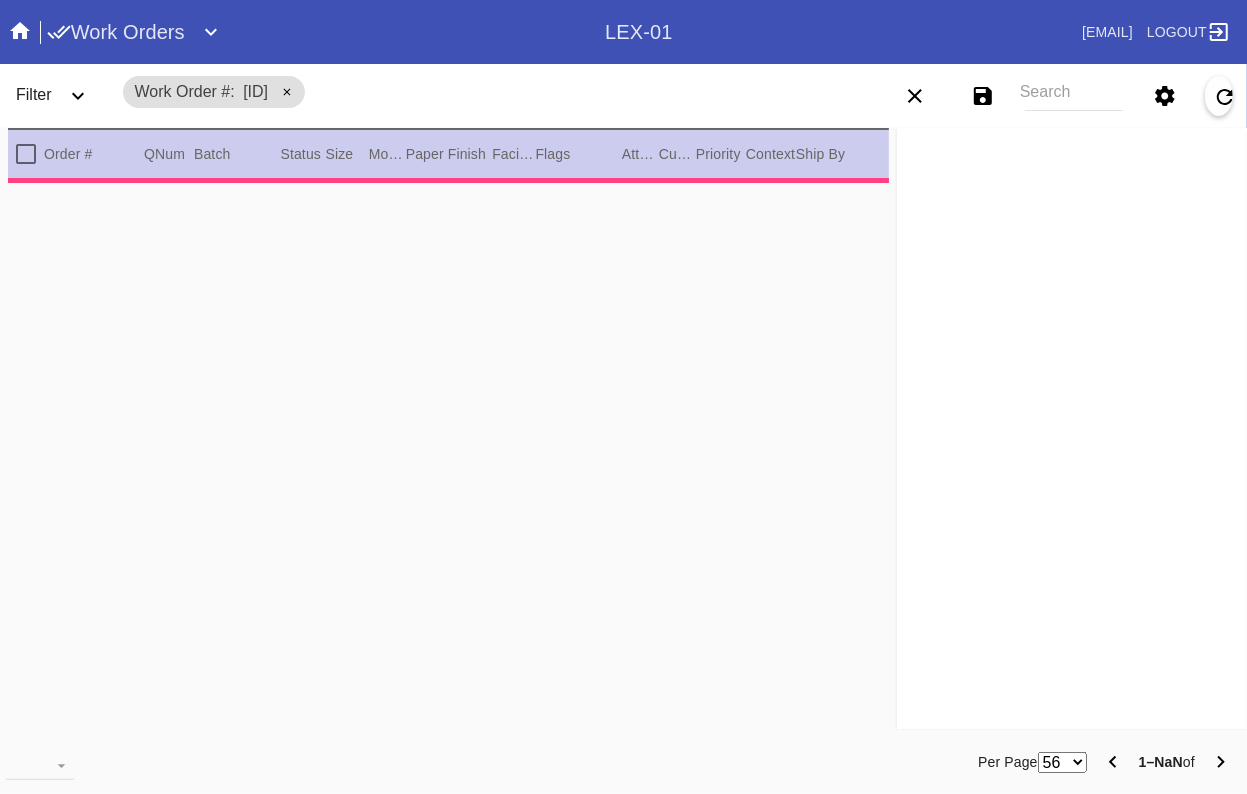 type on "1.5" 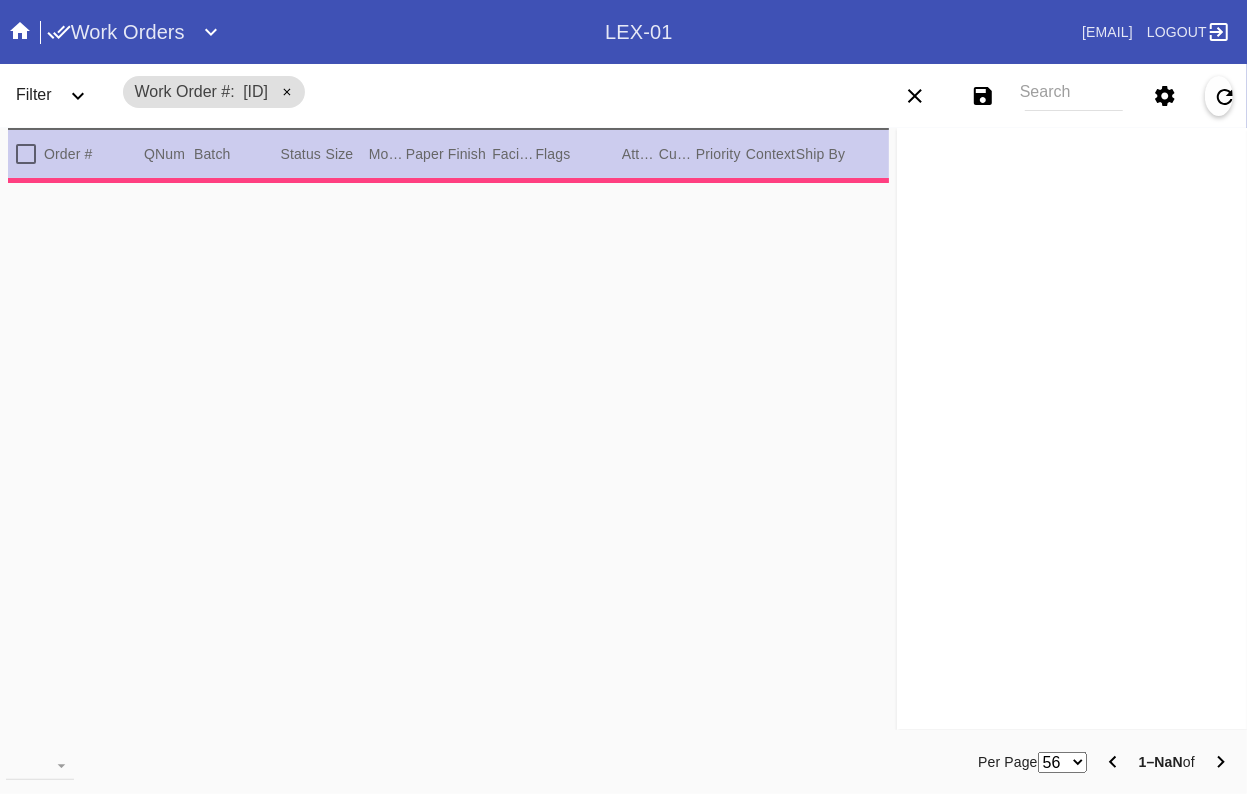 type on "1.5" 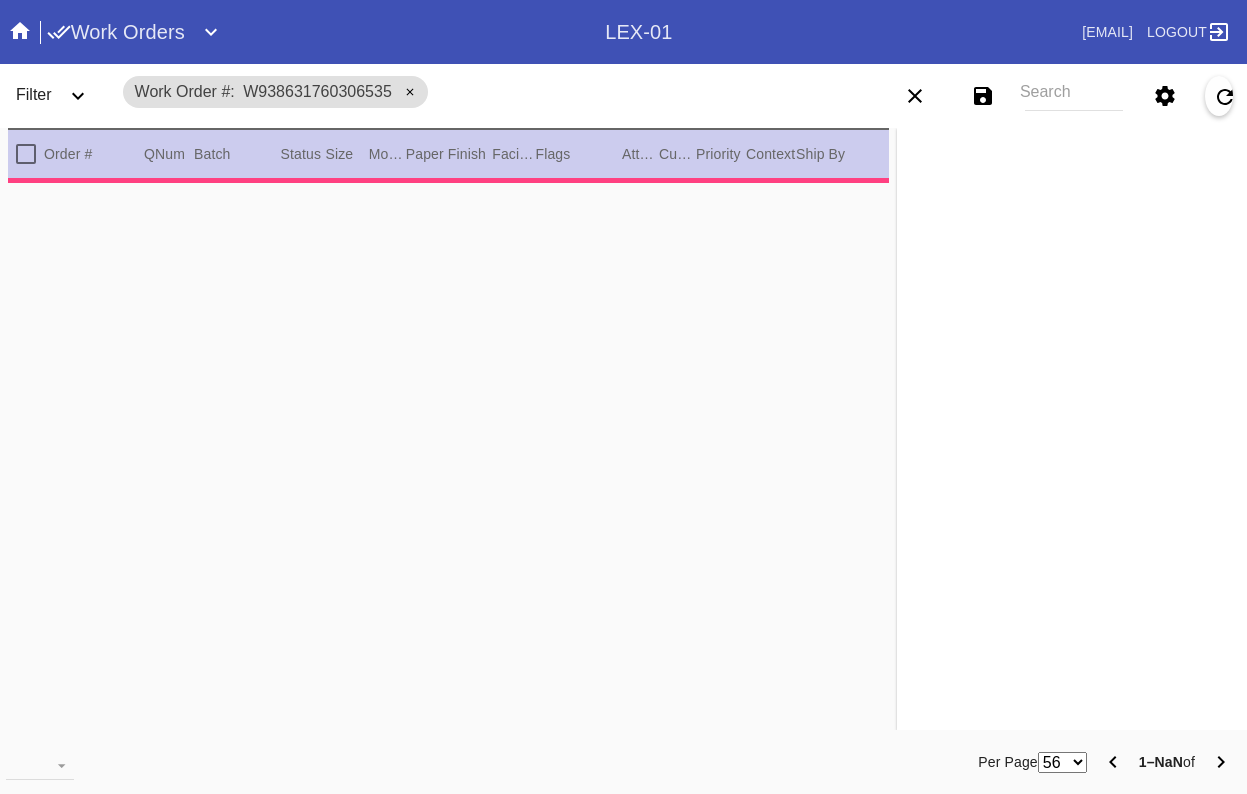 scroll, scrollTop: 0, scrollLeft: 0, axis: both 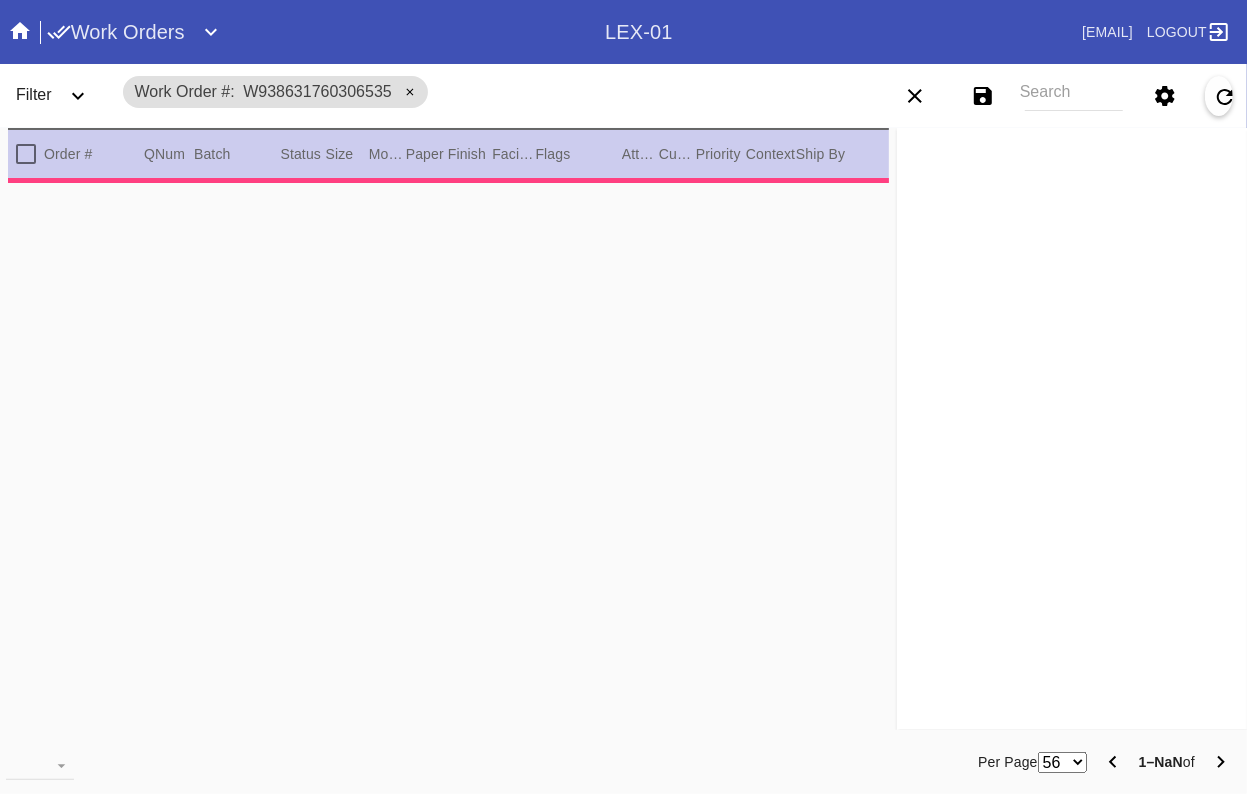 type on "2.5" 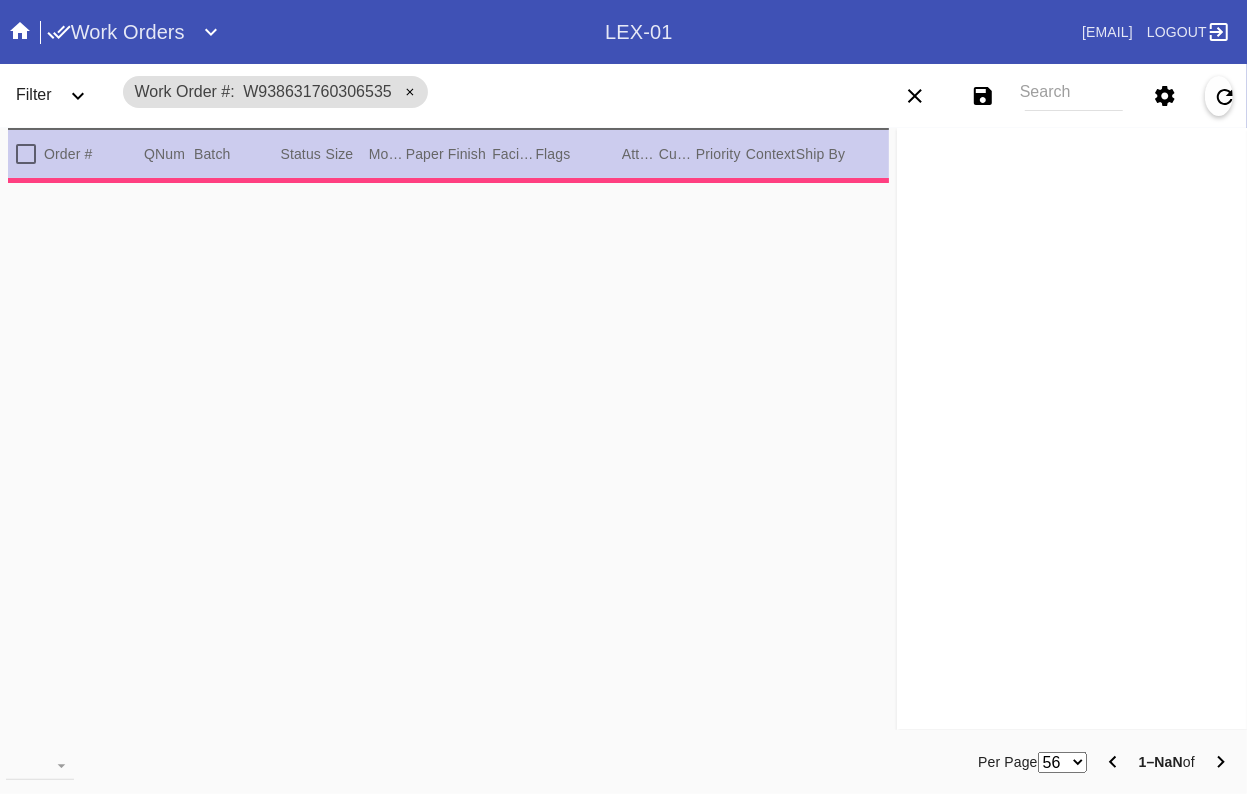 type on "2.5" 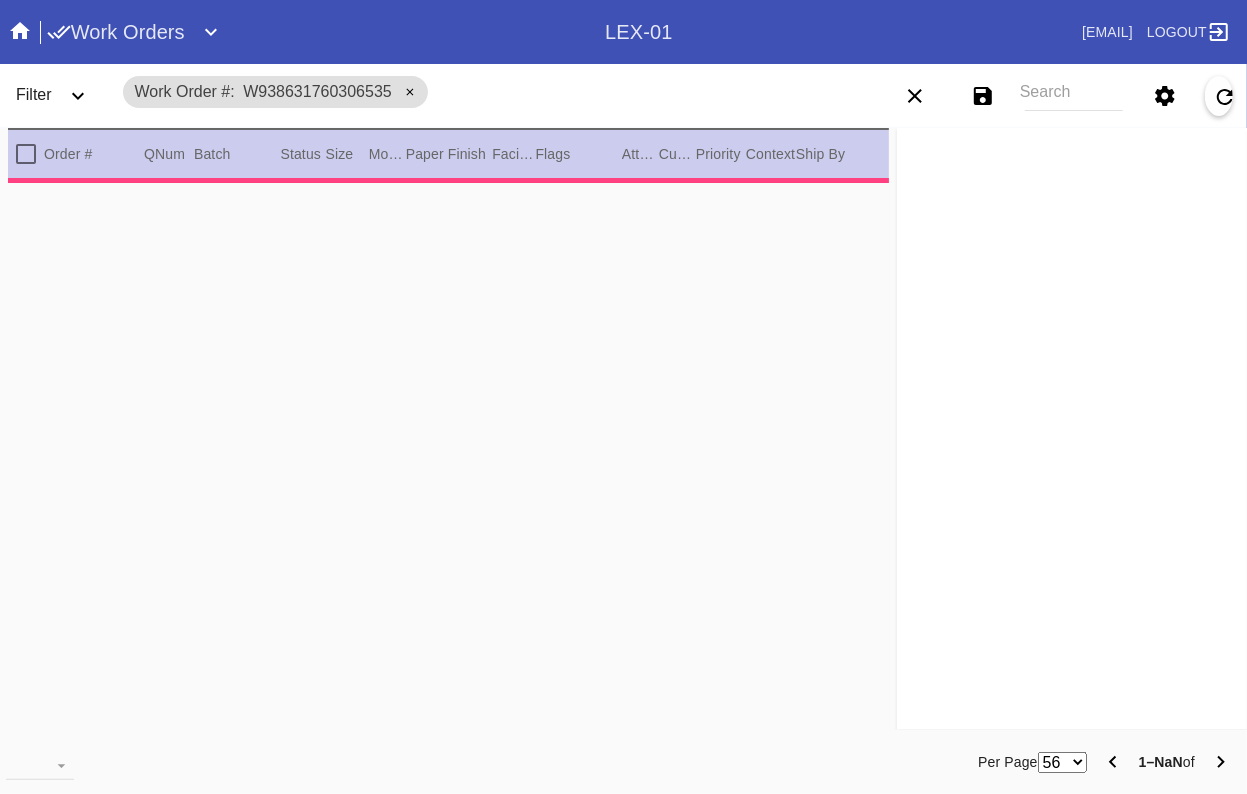 type on "2.5" 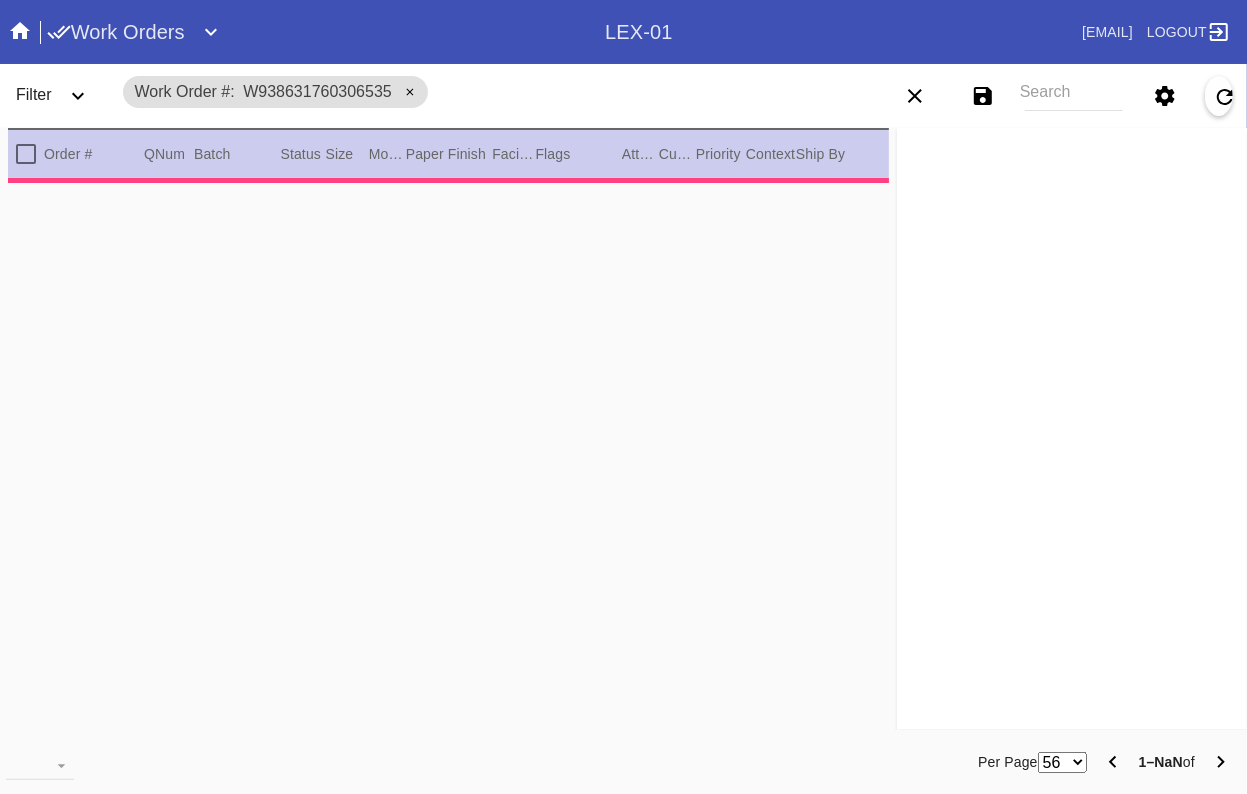 type on "55.25" 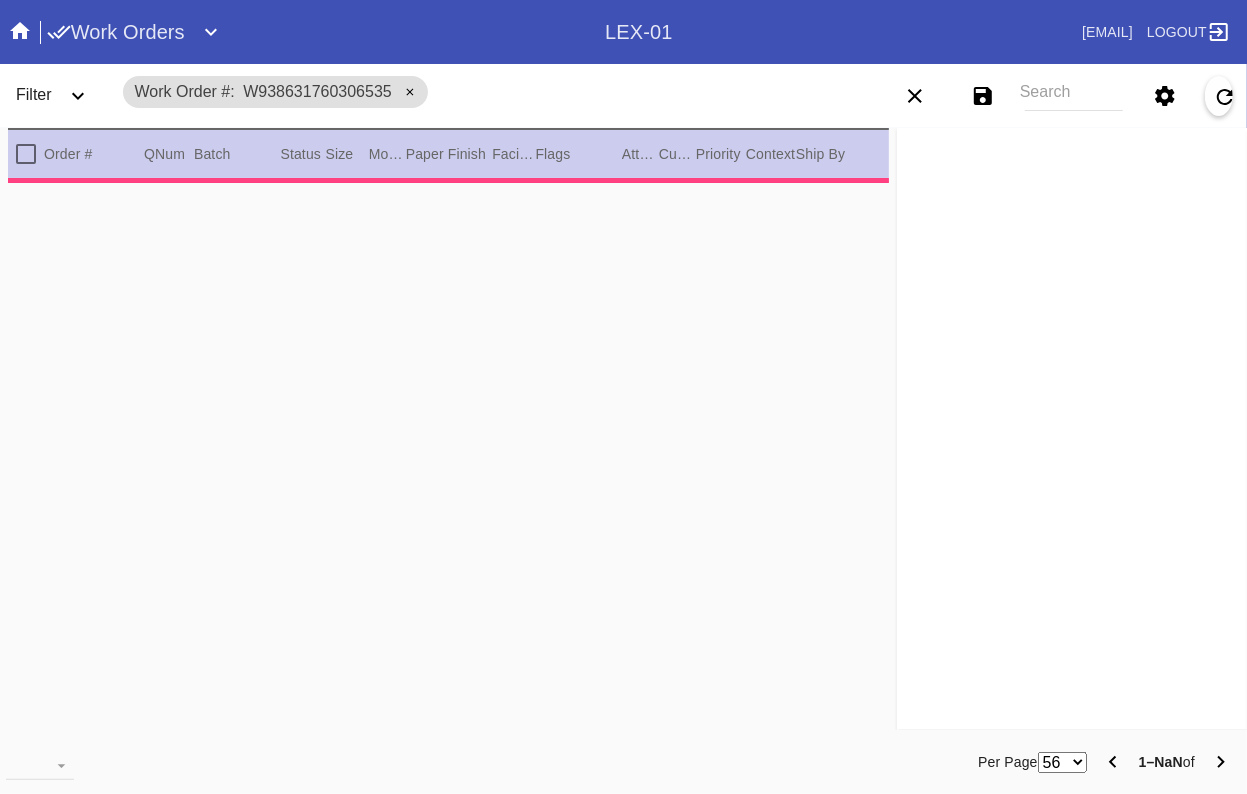 type on "39.75" 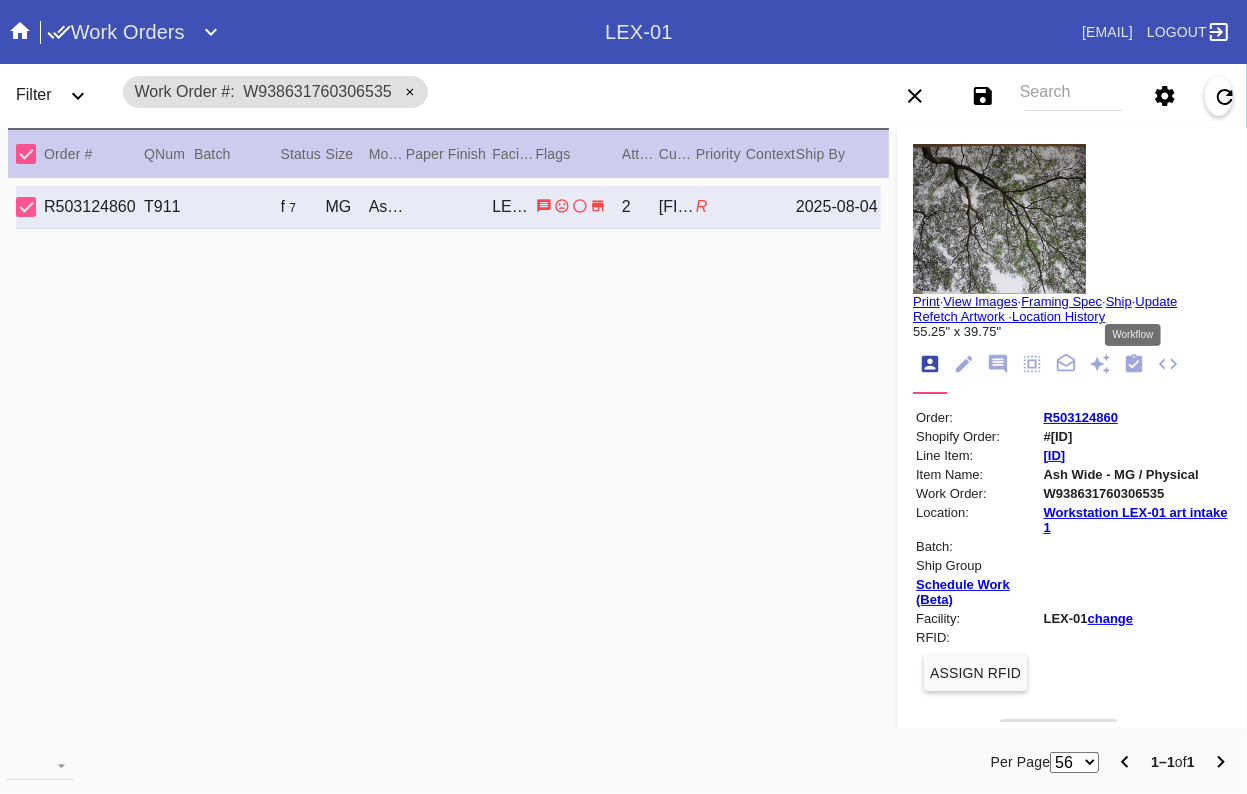 click 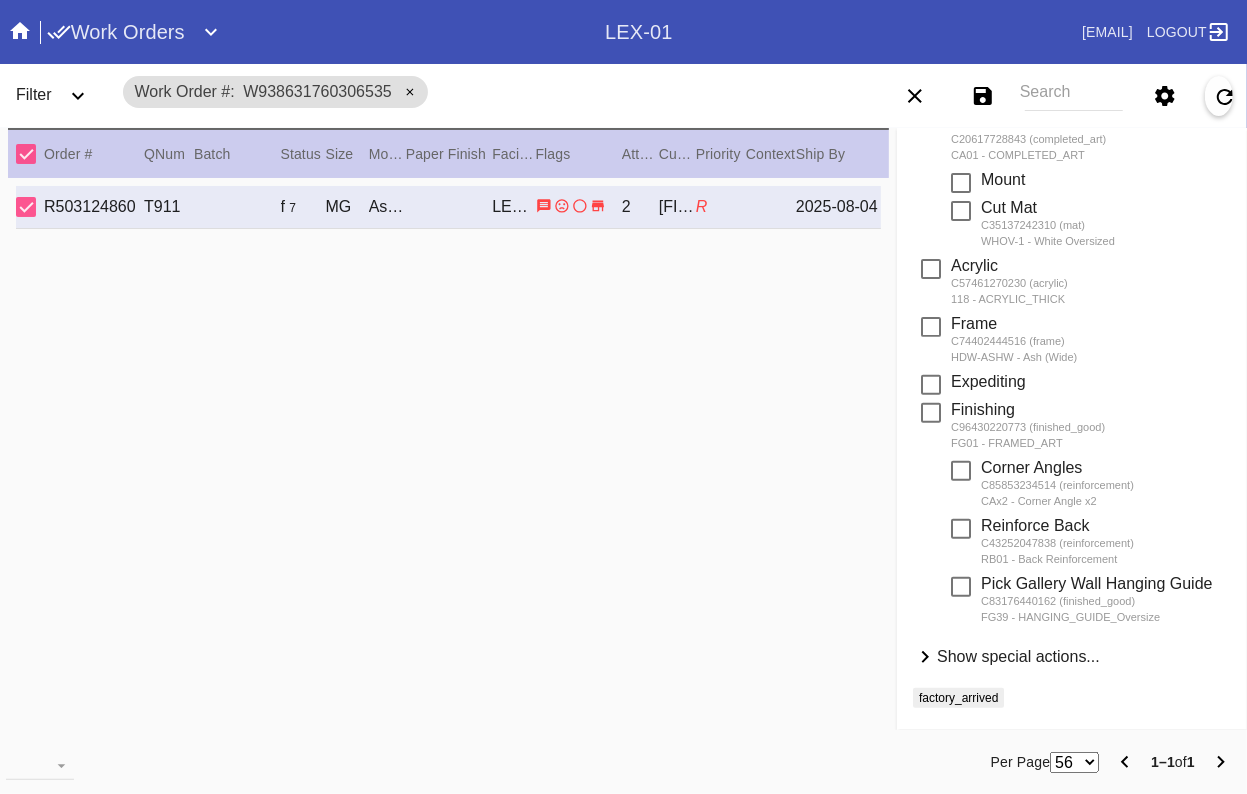 scroll, scrollTop: 0, scrollLeft: 0, axis: both 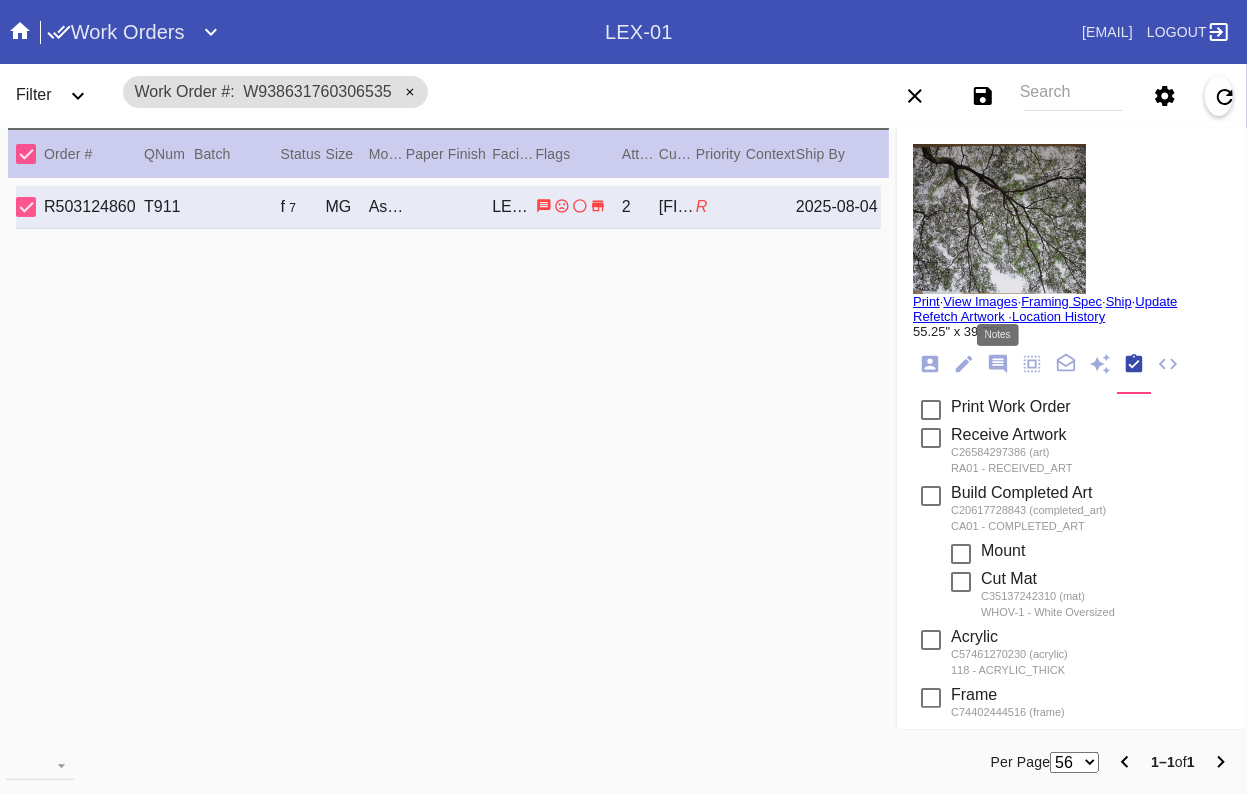 click 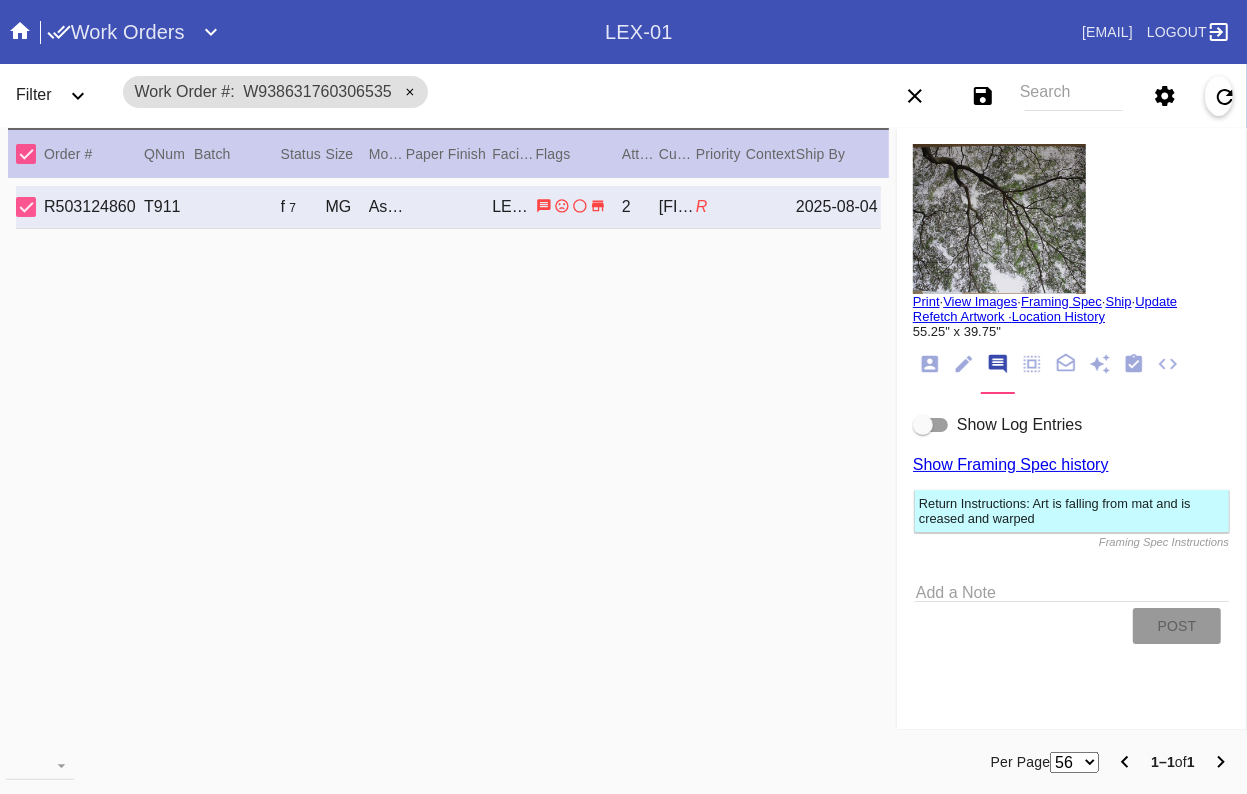 click at bounding box center (931, 425) 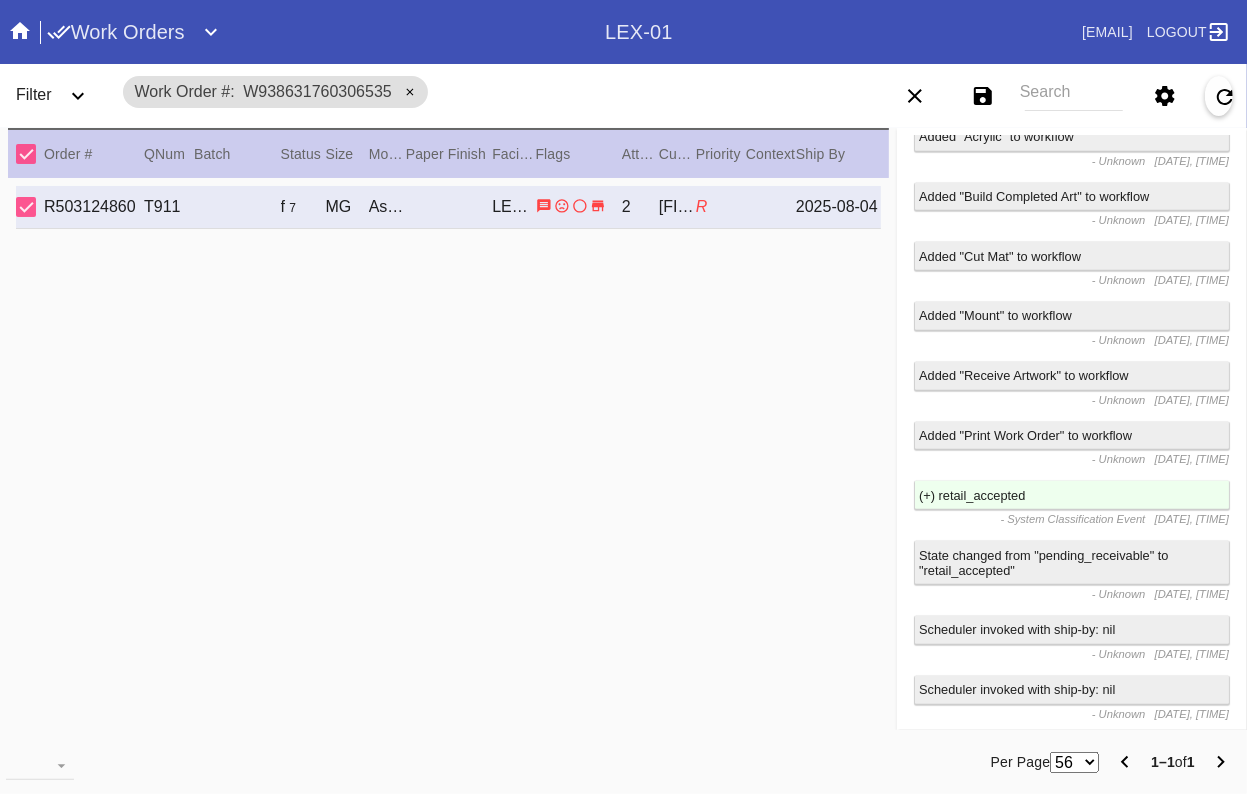 scroll, scrollTop: 1827, scrollLeft: 0, axis: vertical 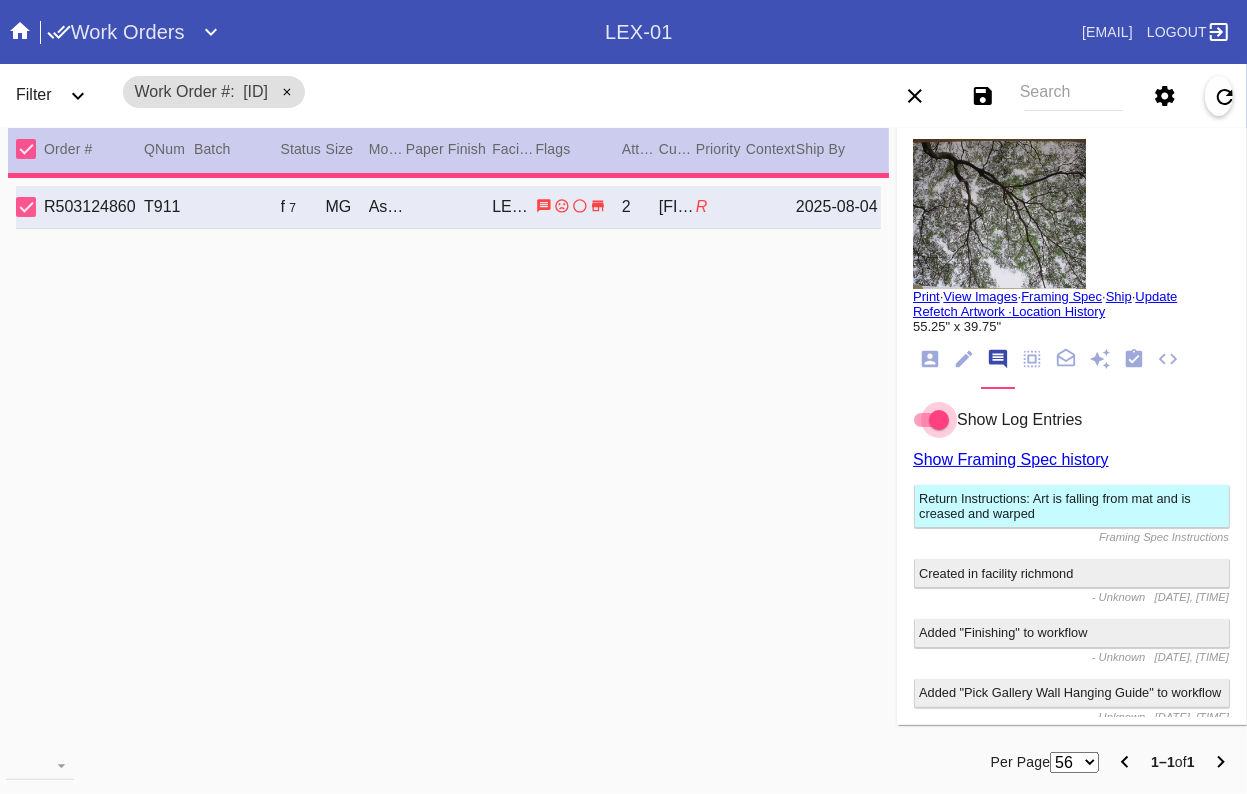 type on "0.0" 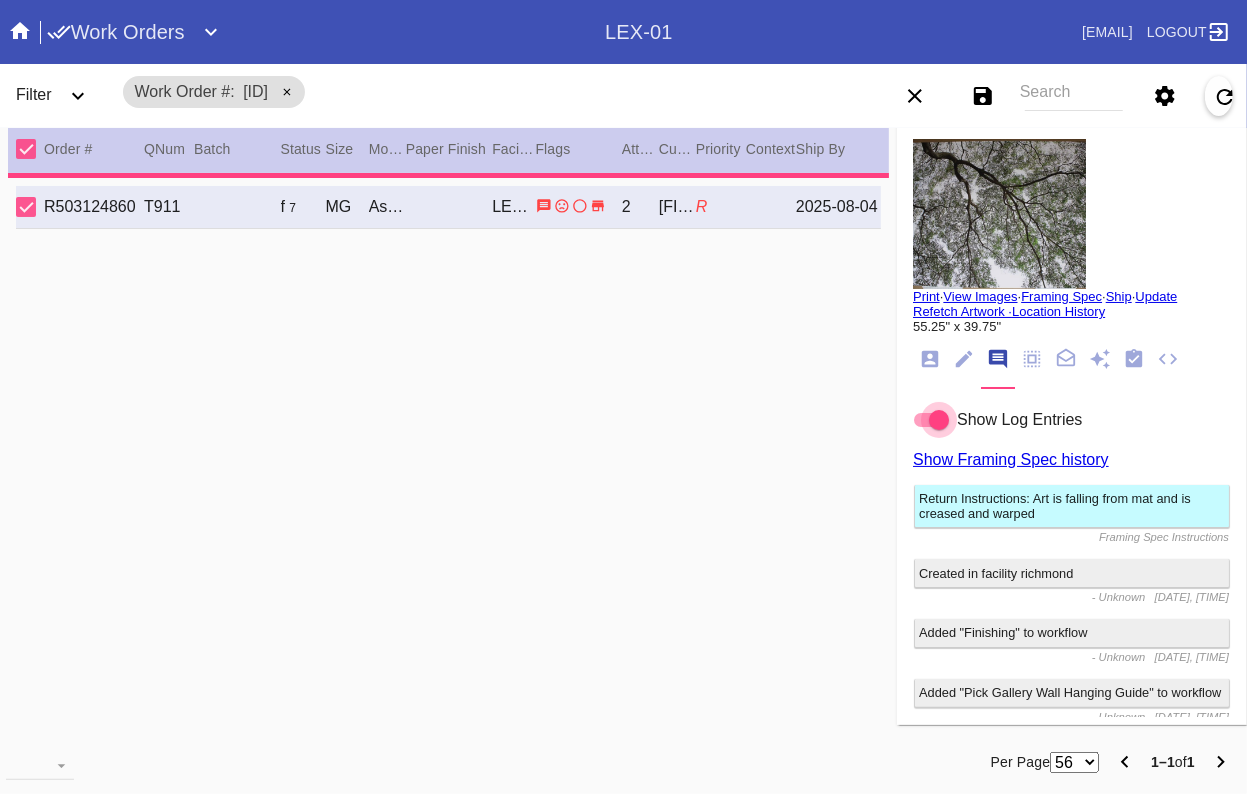 type on "pre-mounted/matted, specks, sticker and left over tape adhesive on back, dents and creases in image, scratches, raised debris" 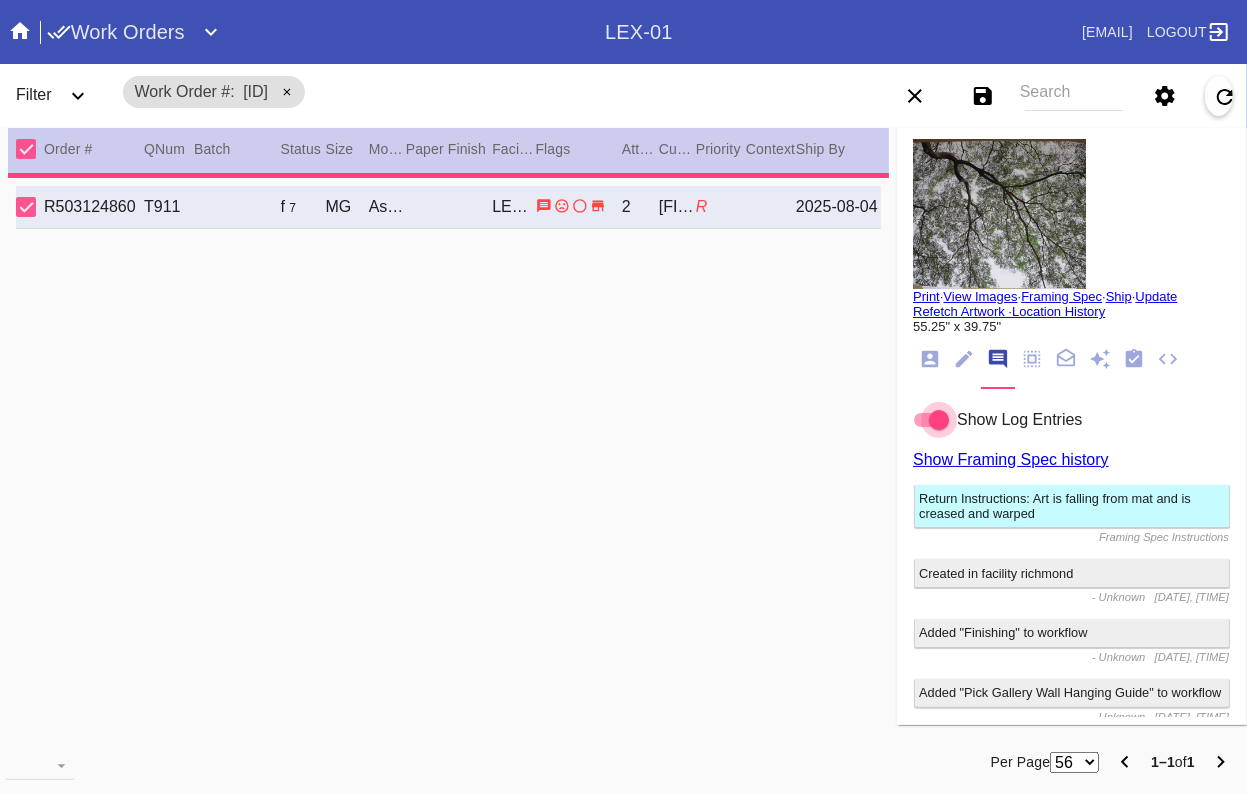 type on "7/19/2025" 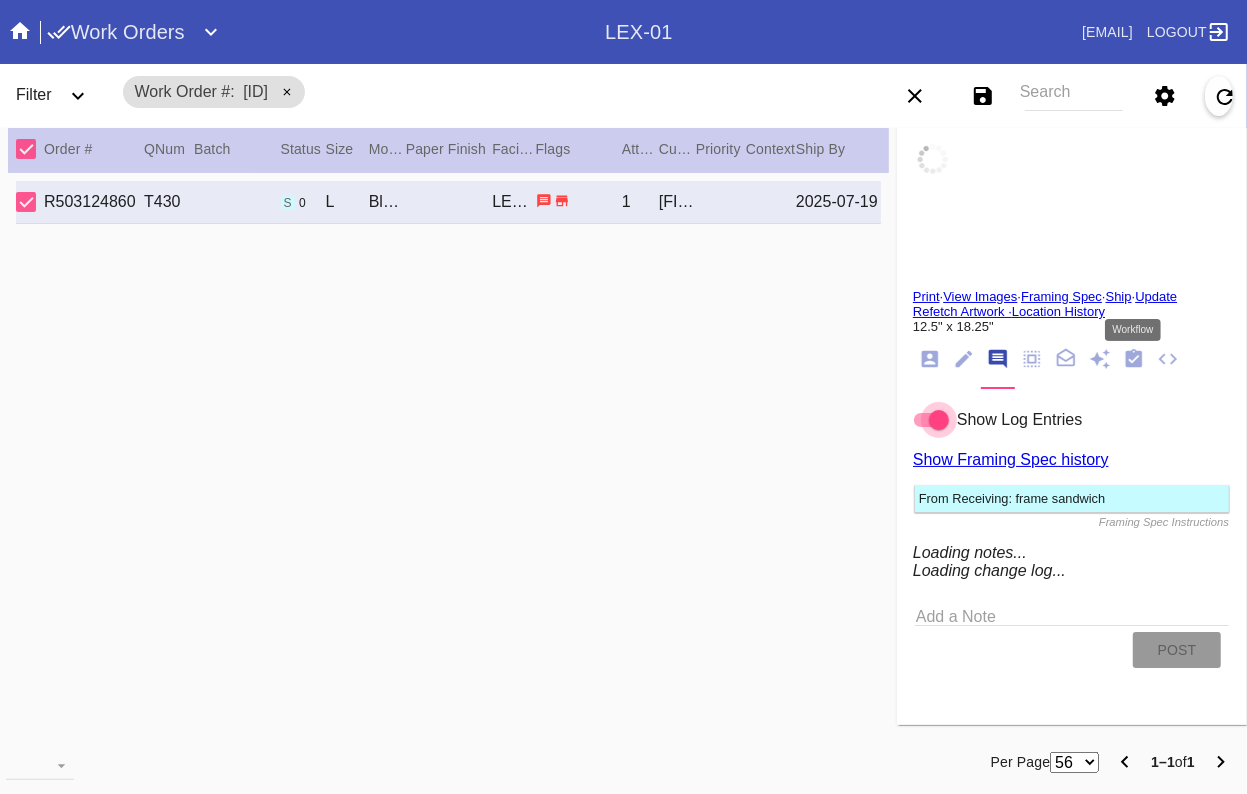 click 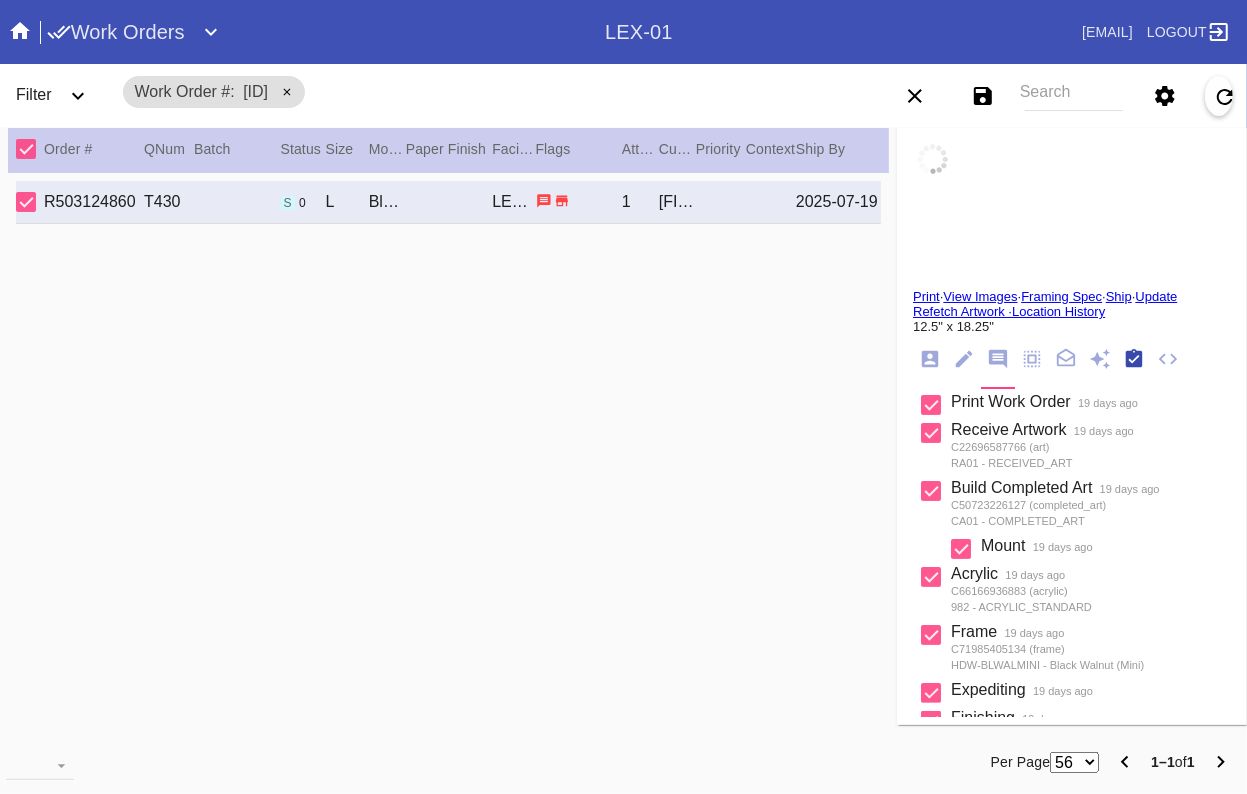 scroll, scrollTop: 322, scrollLeft: 0, axis: vertical 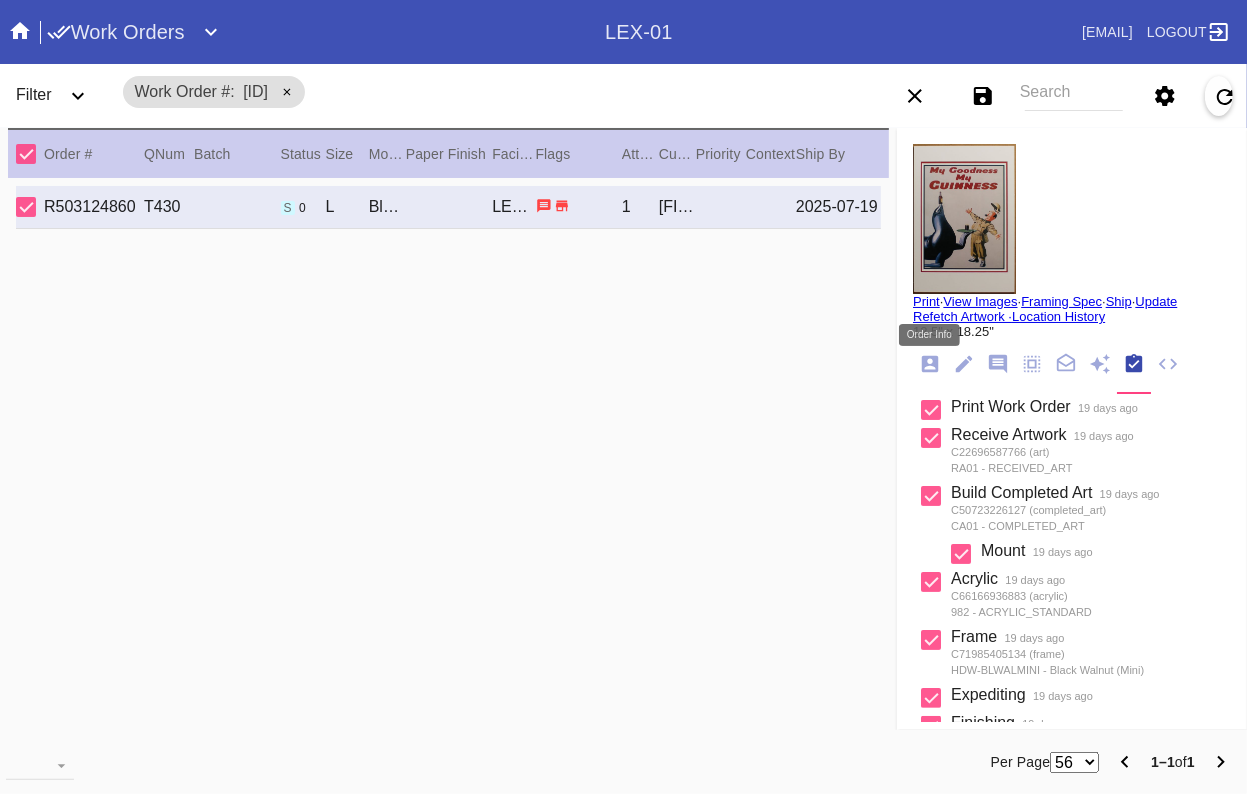 click 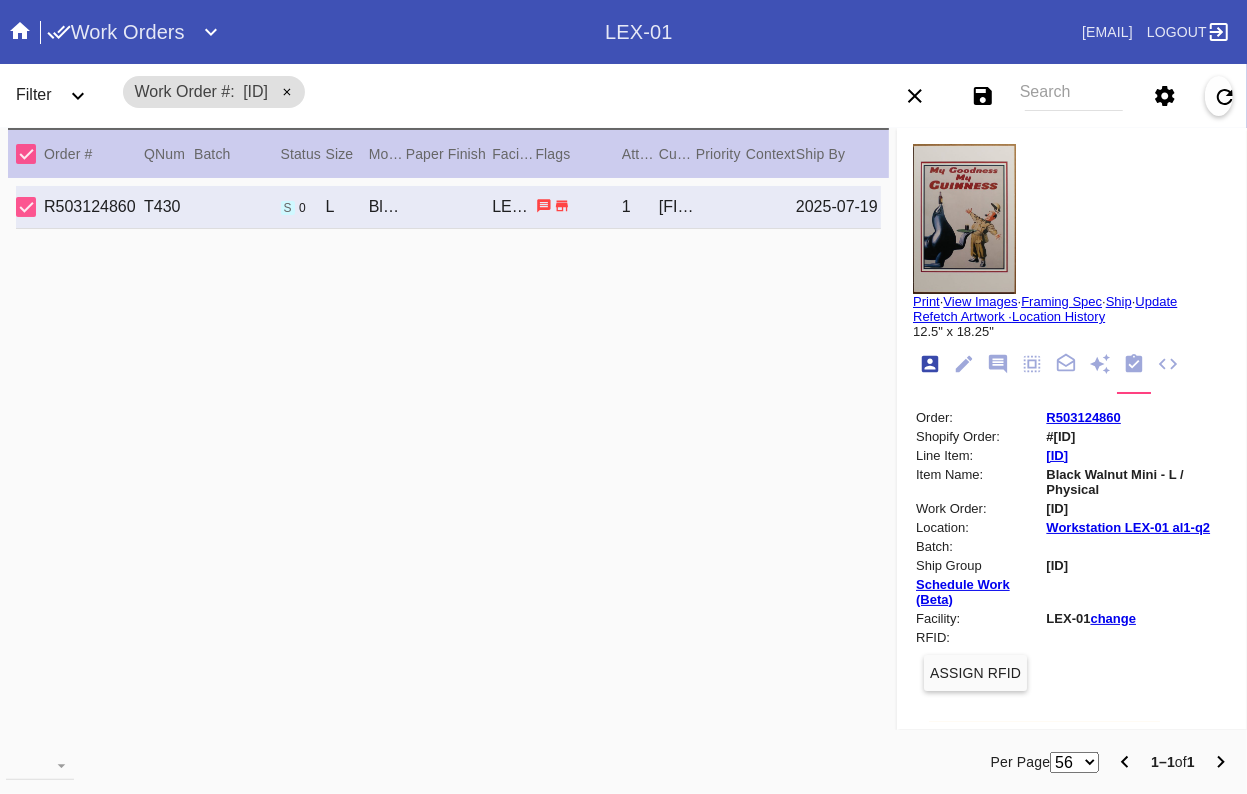 scroll, scrollTop: 24, scrollLeft: 0, axis: vertical 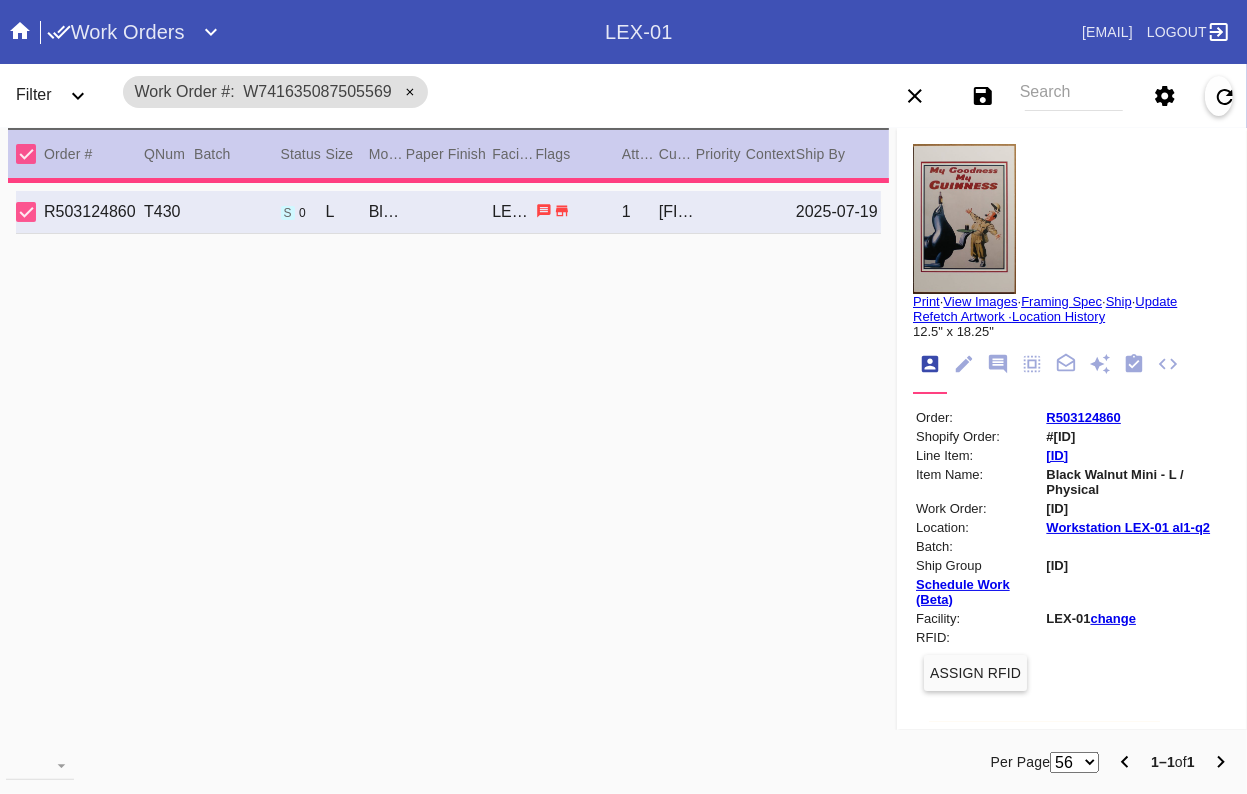 type on "1.5" 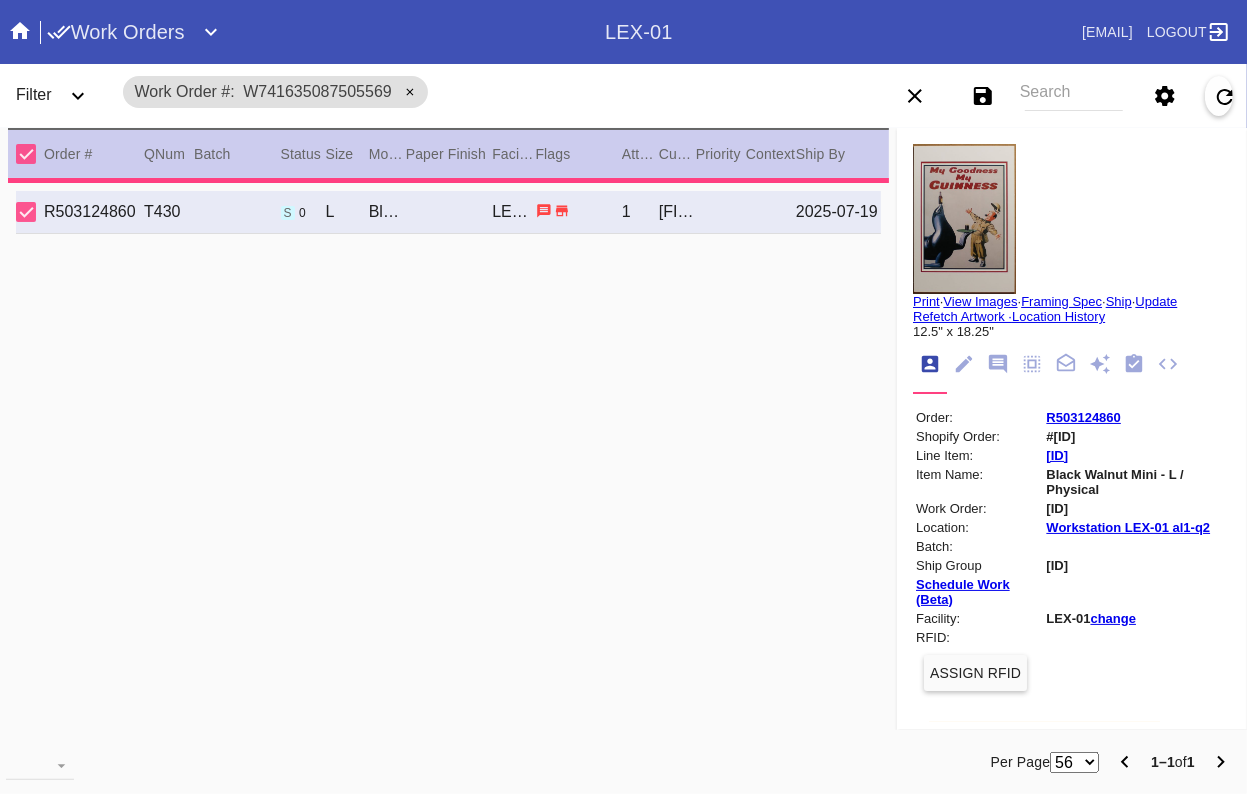 type on "16.5" 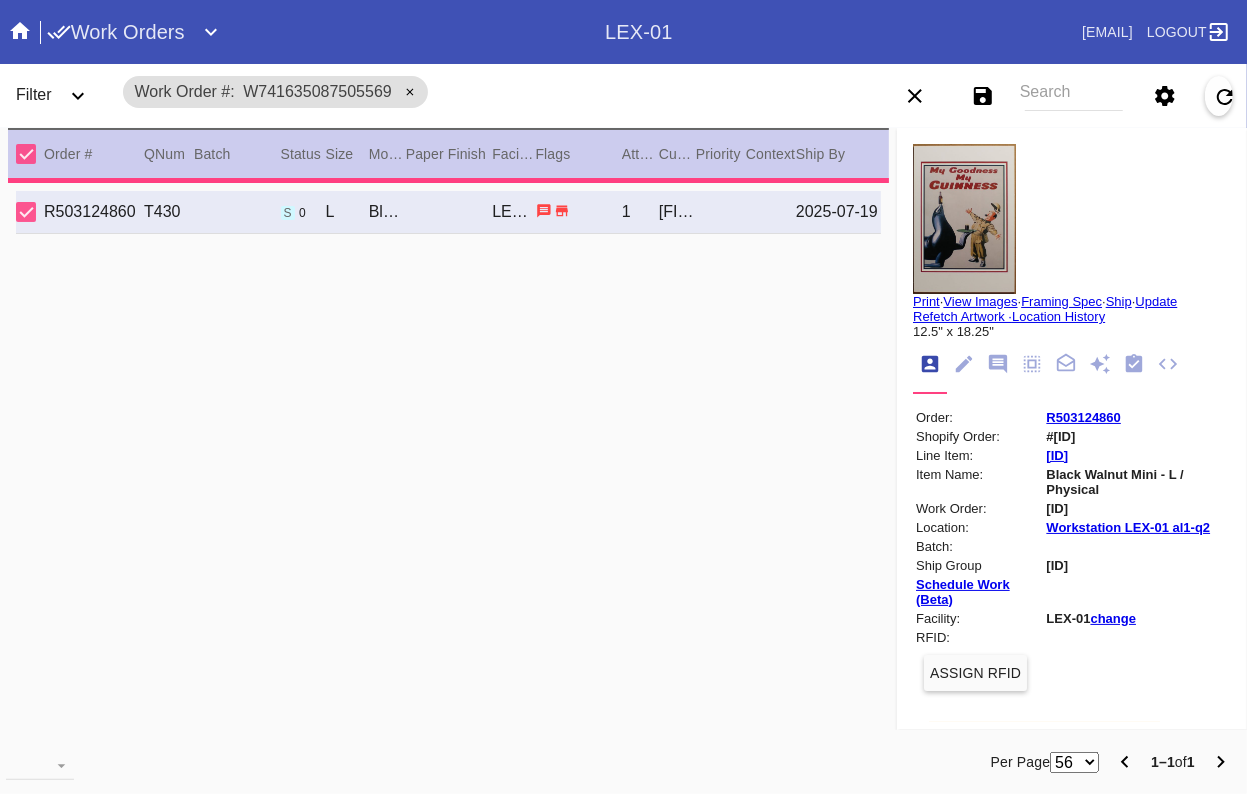 type 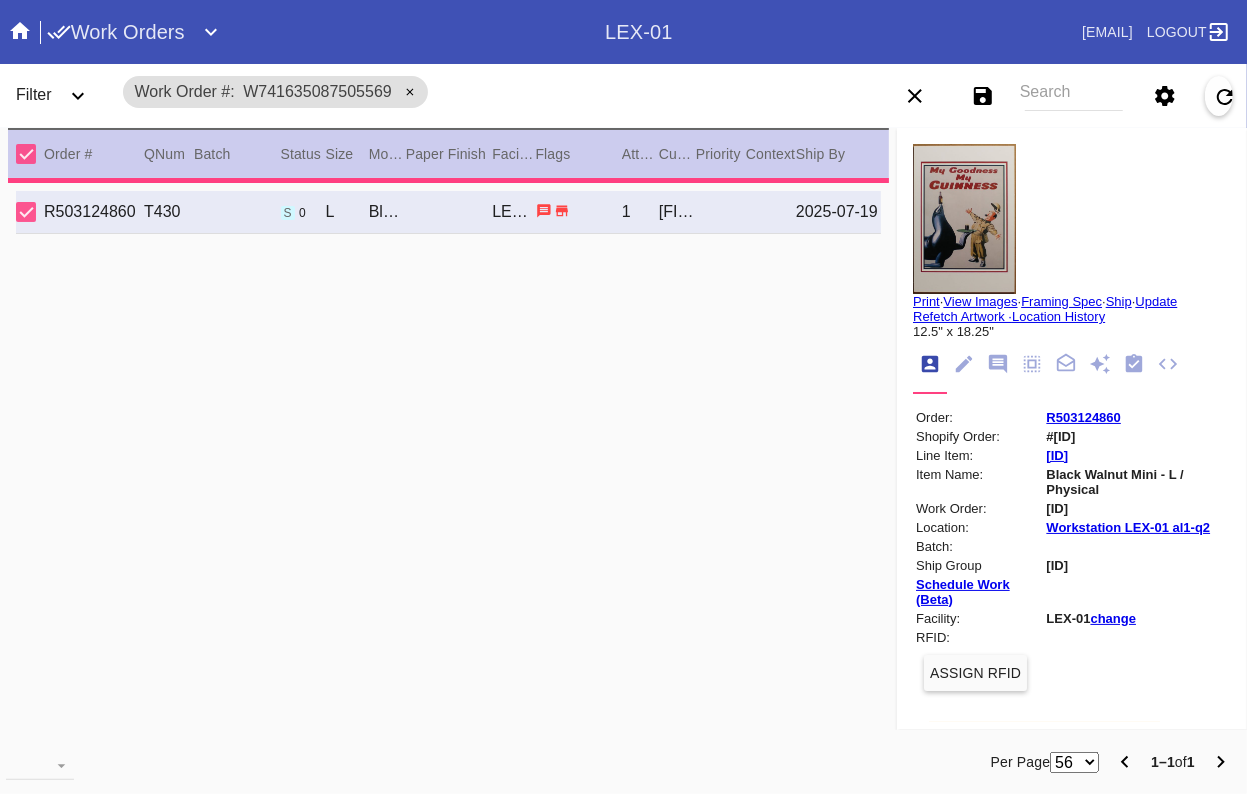 type on "[DATE]" 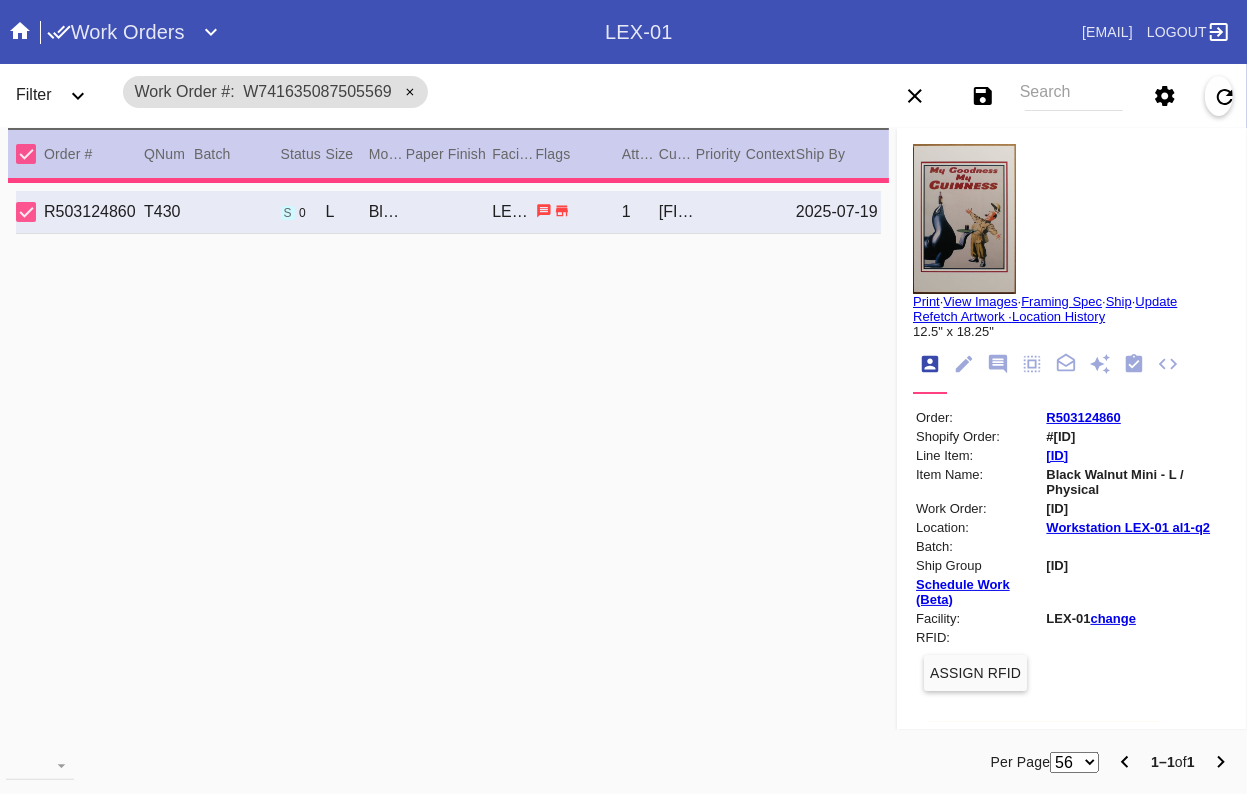 type 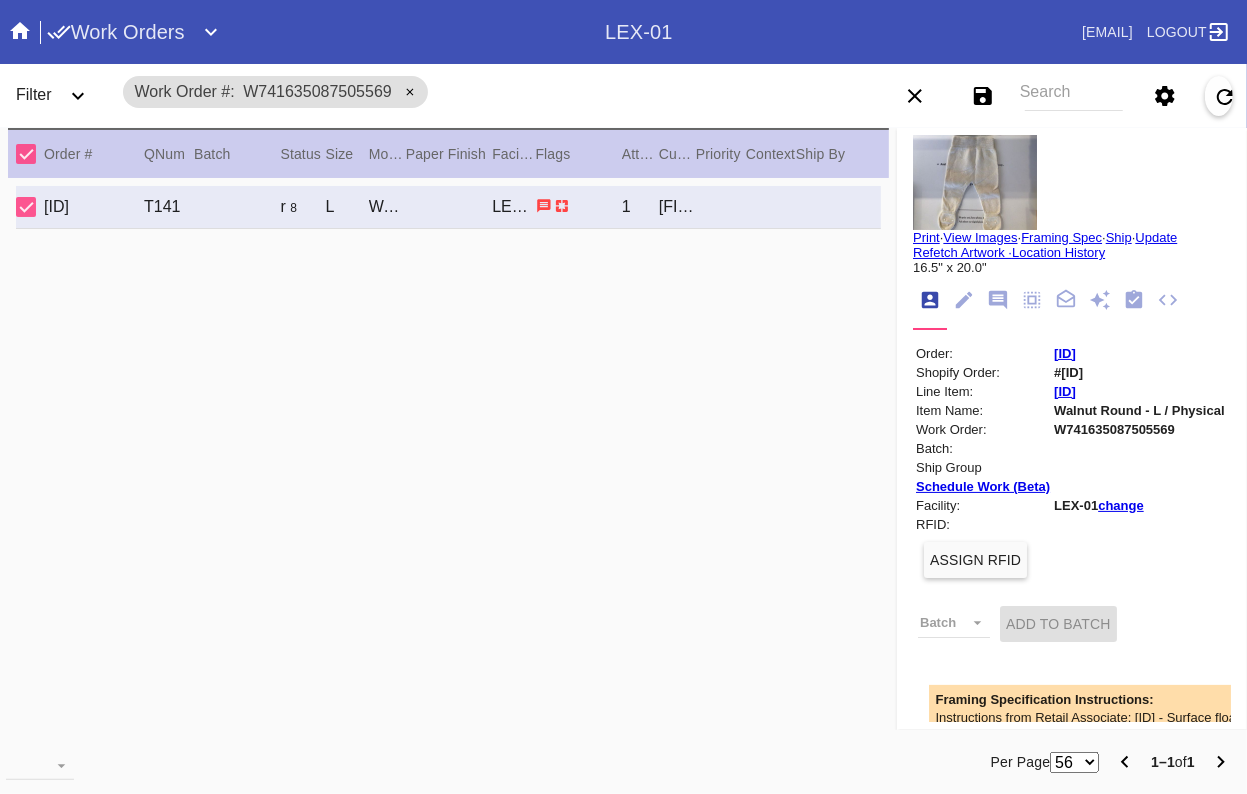 scroll, scrollTop: 0, scrollLeft: 0, axis: both 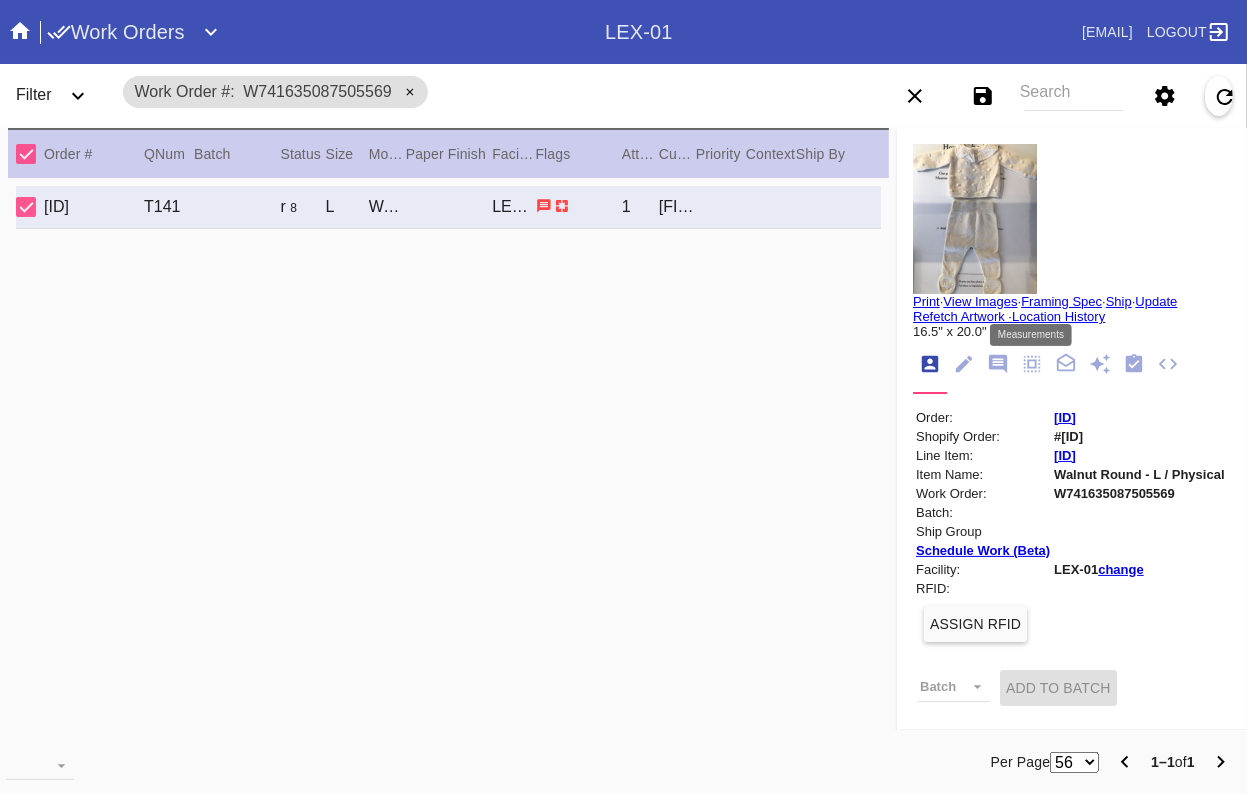click 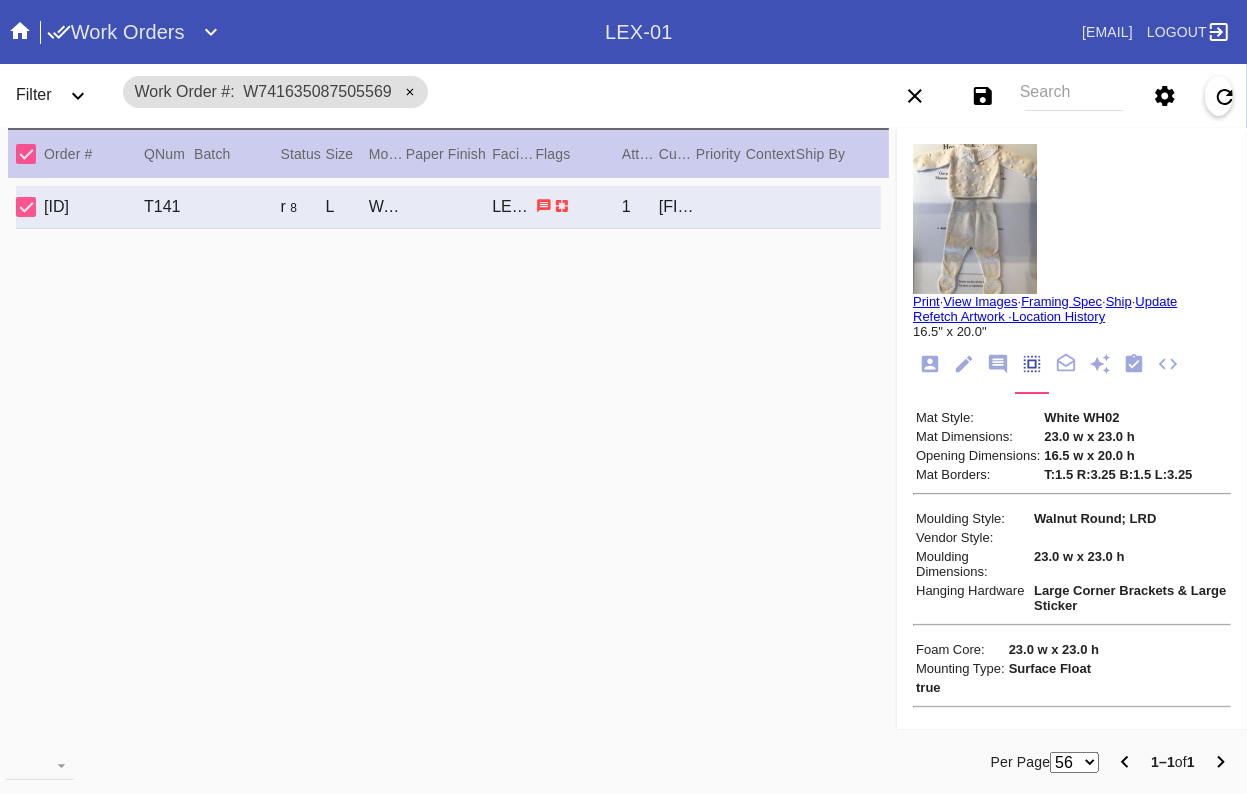 scroll, scrollTop: 106, scrollLeft: 0, axis: vertical 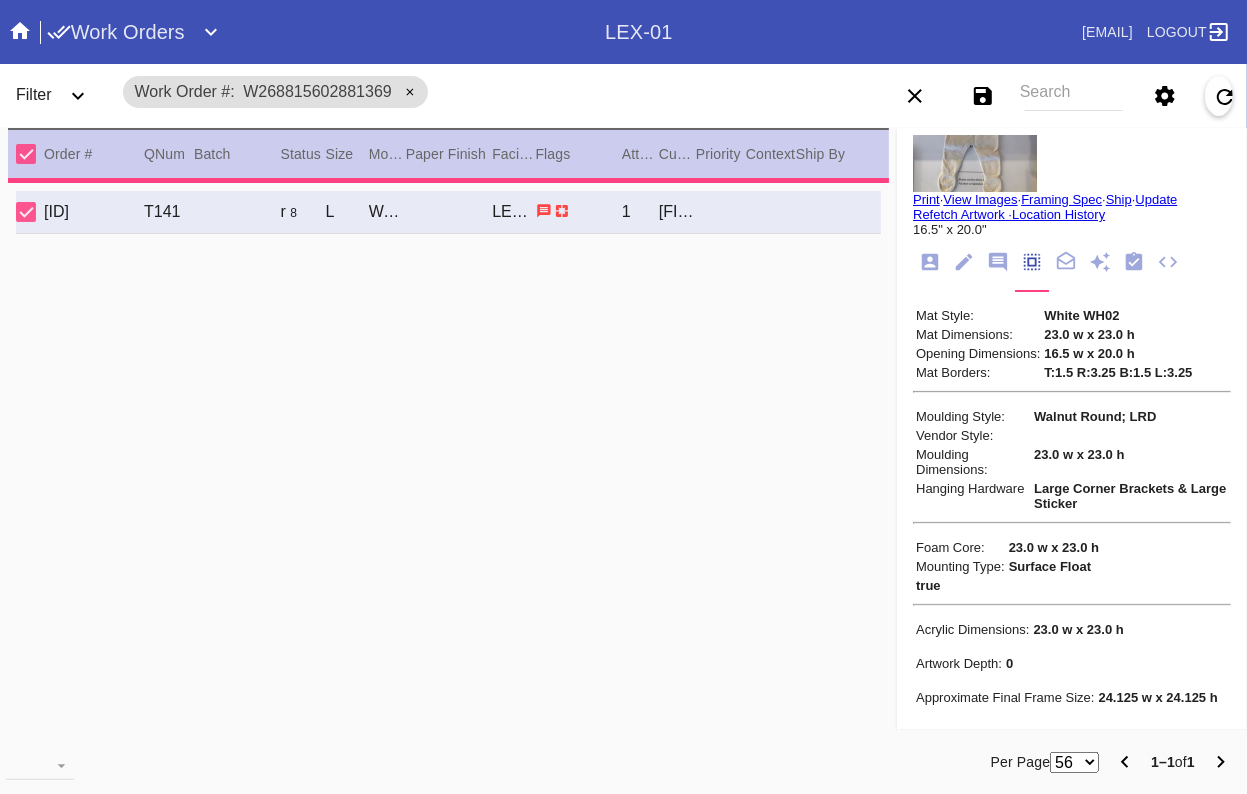 type on "1.5" 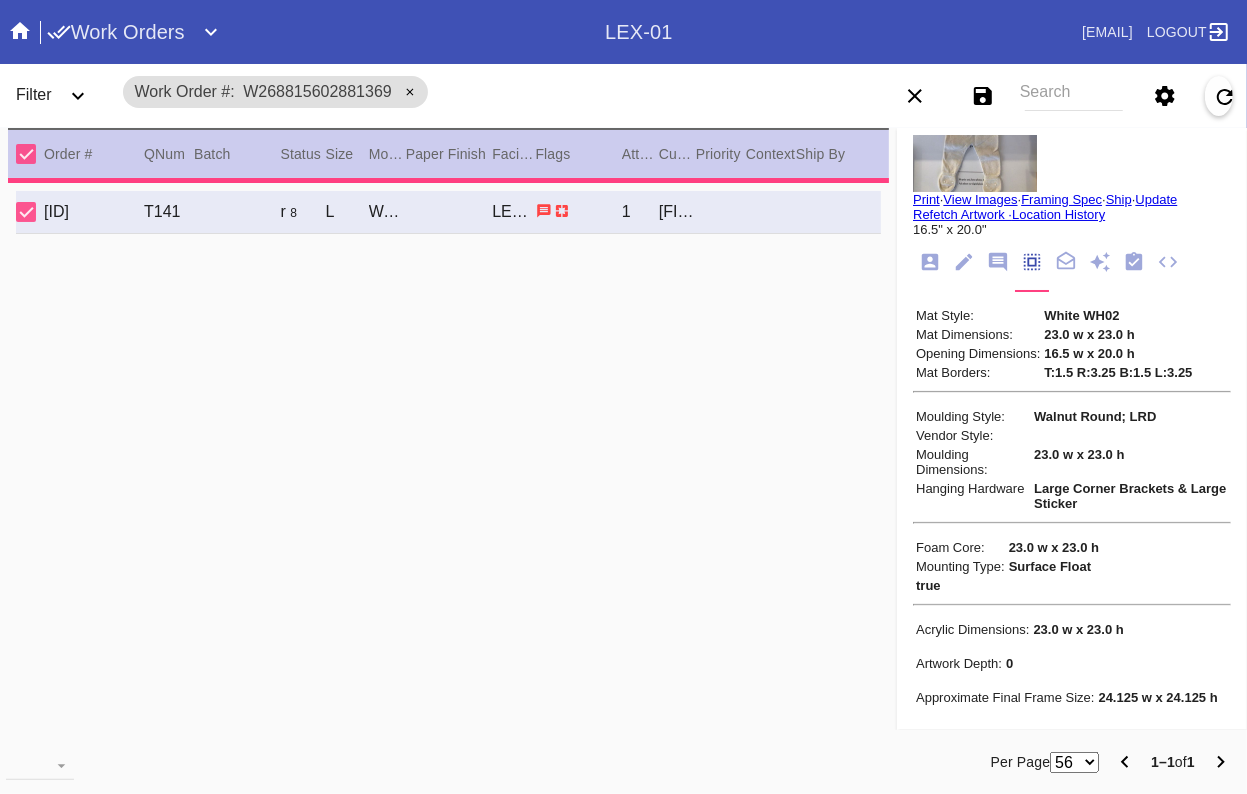 type on "1.5" 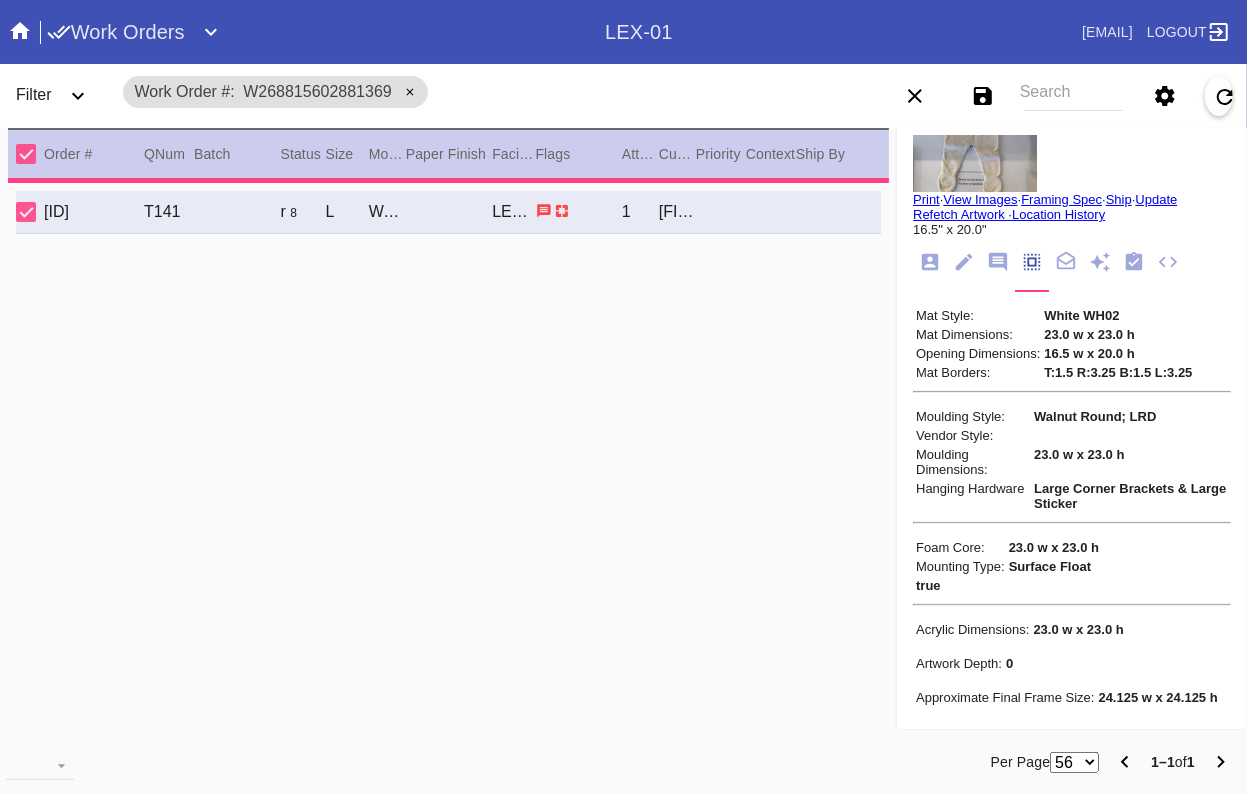 type on "20.0" 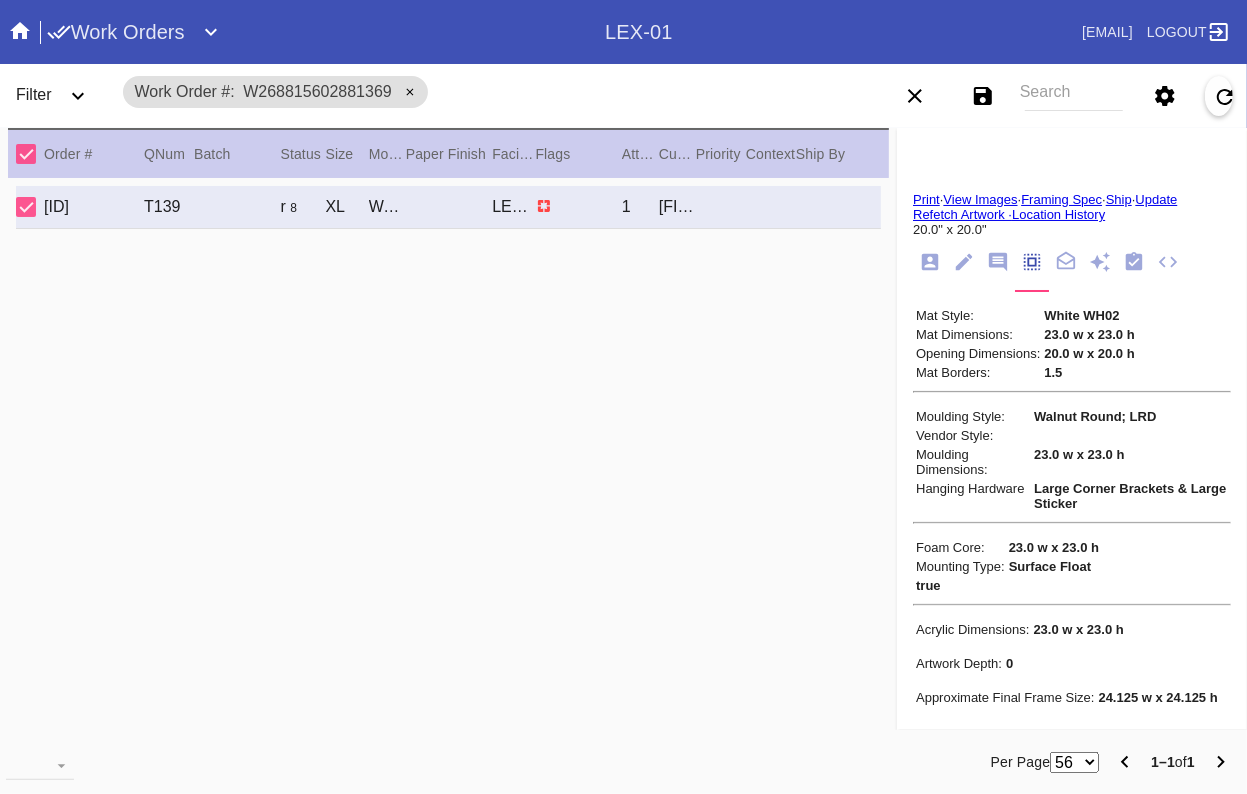 scroll, scrollTop: 5, scrollLeft: 0, axis: vertical 